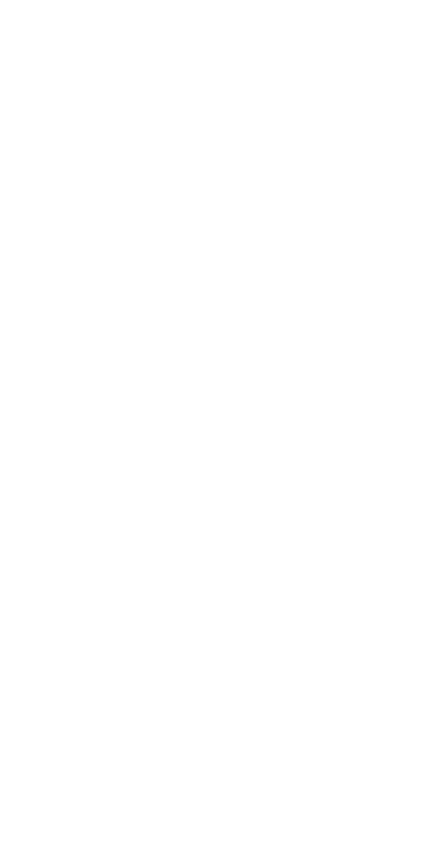 scroll, scrollTop: 0, scrollLeft: 0, axis: both 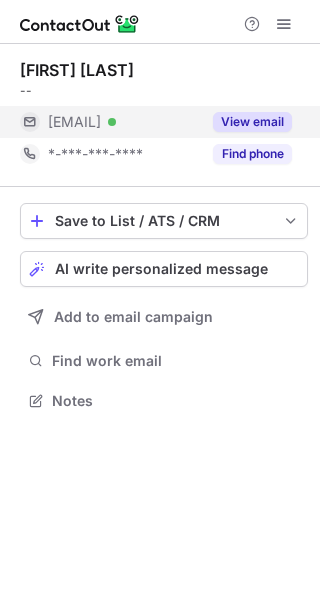 click on "View email" at bounding box center [252, 122] 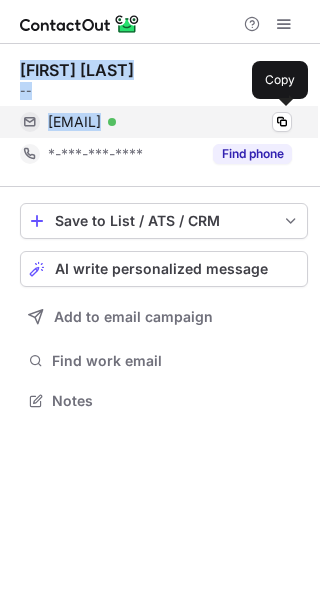 drag, startPoint x: 56, startPoint y: 68, endPoint x: 212, endPoint y: 127, distance: 166.78429 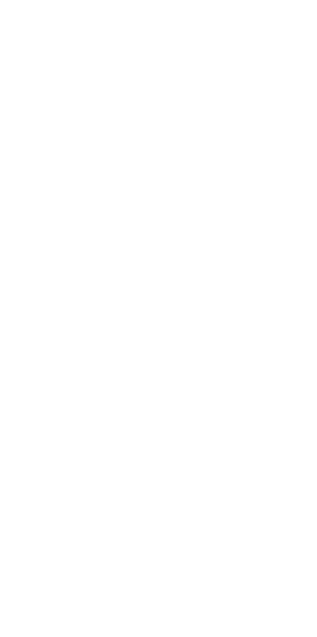 scroll, scrollTop: 0, scrollLeft: 0, axis: both 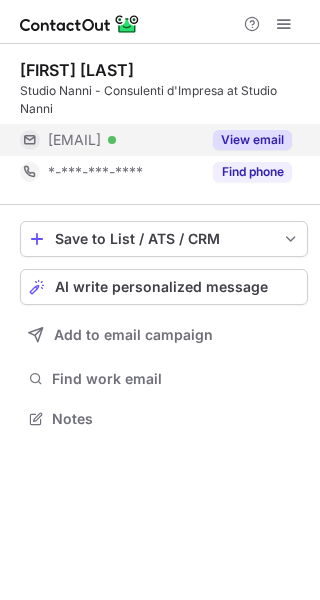 click on "View email" at bounding box center (252, 140) 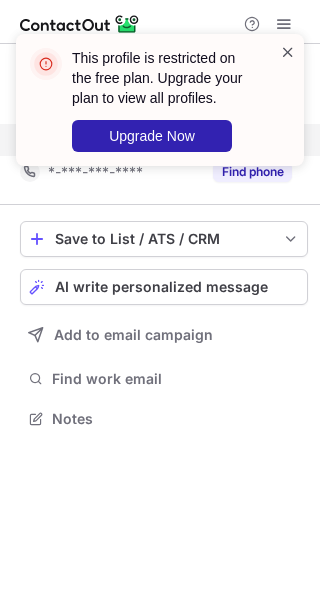 click at bounding box center [288, 52] 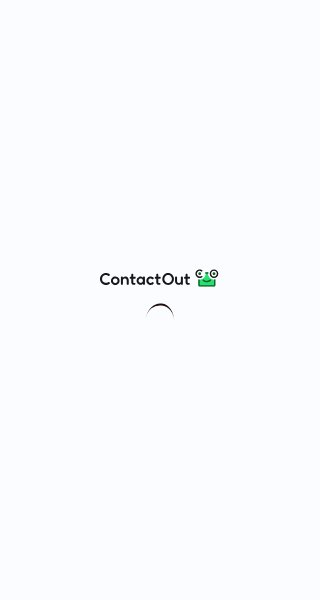 scroll, scrollTop: 0, scrollLeft: 0, axis: both 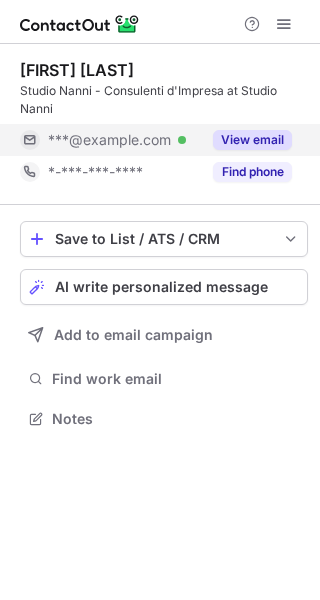 click on "View email" at bounding box center [252, 140] 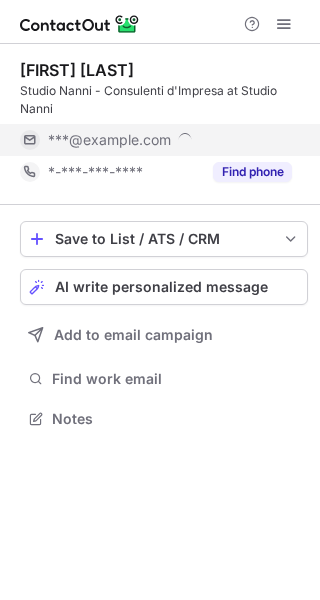 scroll, scrollTop: 10, scrollLeft: 10, axis: both 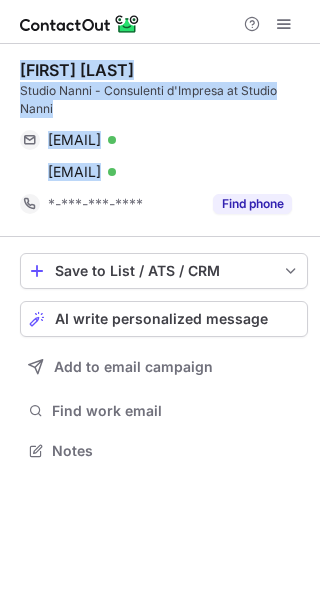 drag, startPoint x: 217, startPoint y: 176, endPoint x: 23, endPoint y: 74, distance: 219.1803 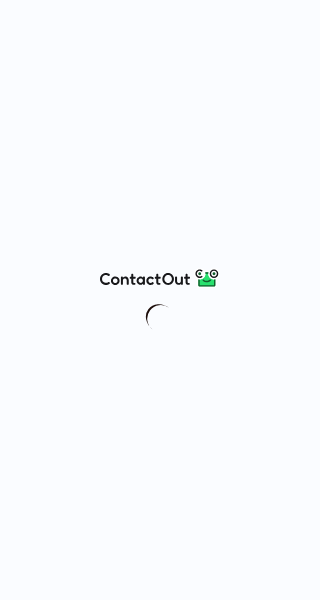 scroll, scrollTop: 0, scrollLeft: 0, axis: both 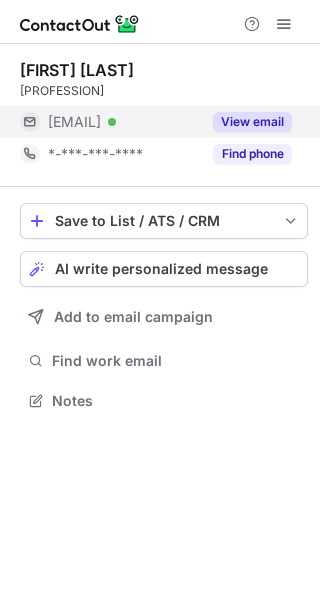 click on "View email" at bounding box center [252, 122] 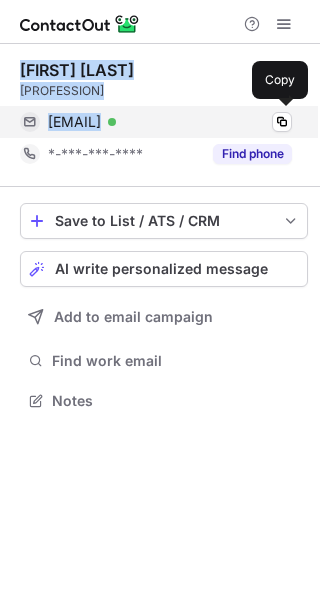 drag, startPoint x: 21, startPoint y: 71, endPoint x: 195, endPoint y: 113, distance: 178.99721 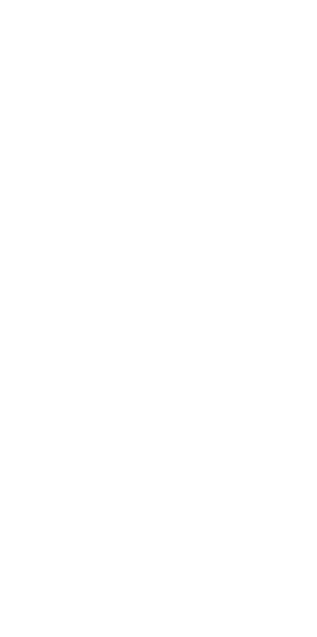 scroll, scrollTop: 0, scrollLeft: 0, axis: both 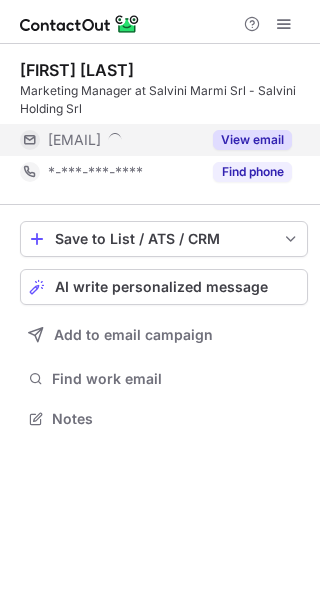 click on "View email" at bounding box center (252, 140) 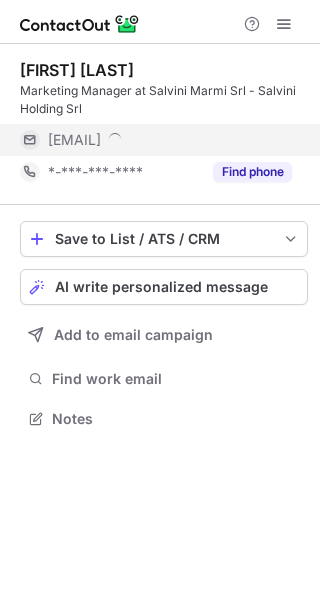 scroll, scrollTop: 10, scrollLeft: 10, axis: both 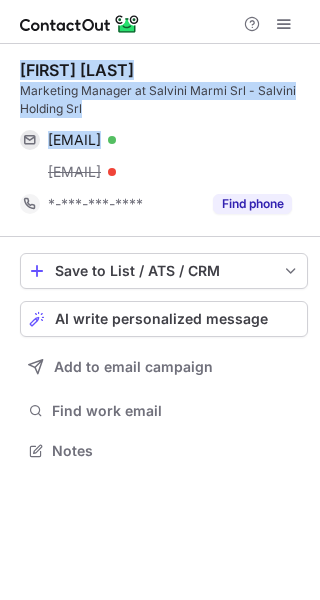 drag, startPoint x: 170, startPoint y: 175, endPoint x: 18, endPoint y: 74, distance: 182.49658 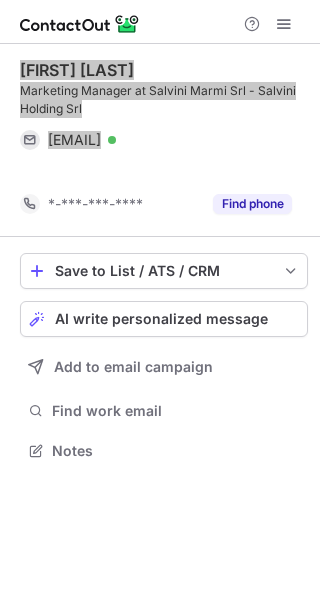 scroll, scrollTop: 405, scrollLeft: 320, axis: both 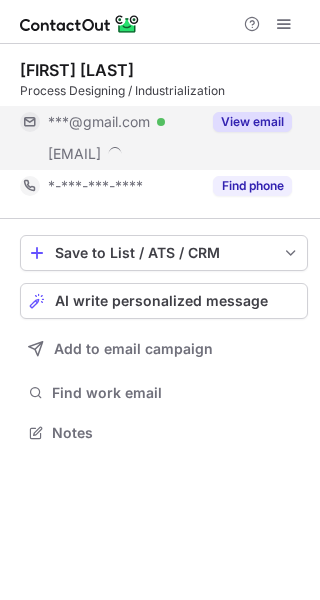 click on "View email" at bounding box center [246, 122] 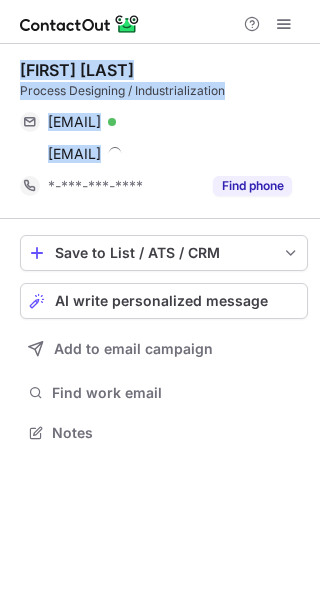 drag, startPoint x: 242, startPoint y: 157, endPoint x: 21, endPoint y: 73, distance: 236.42546 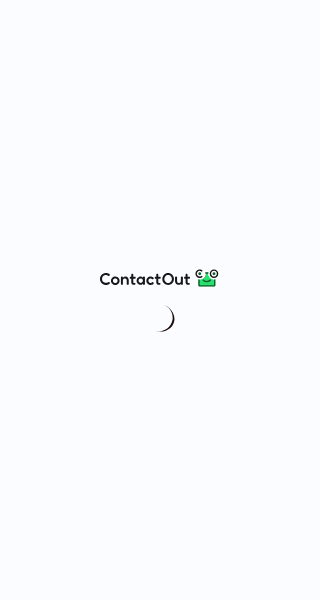 scroll, scrollTop: 0, scrollLeft: 0, axis: both 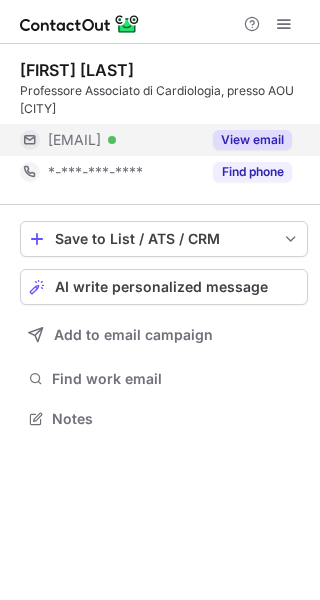 click on "View email" at bounding box center [252, 140] 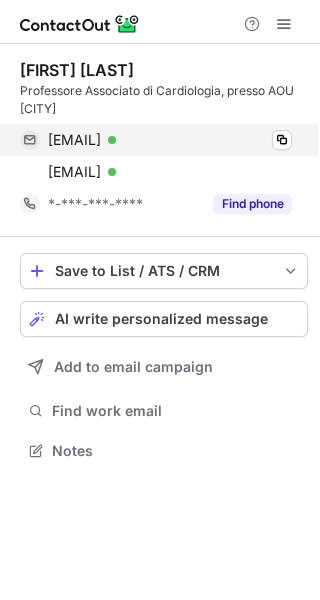 scroll, scrollTop: 10, scrollLeft: 10, axis: both 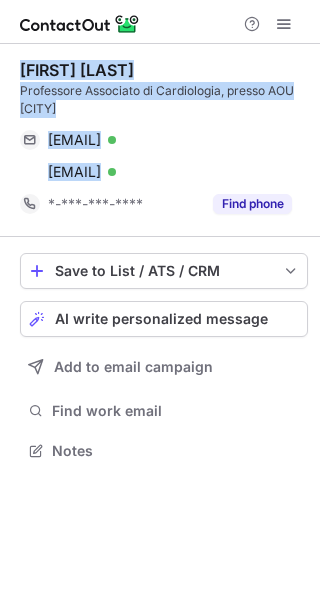 drag, startPoint x: 126, startPoint y: 143, endPoint x: 17, endPoint y: 73, distance: 129.5415 